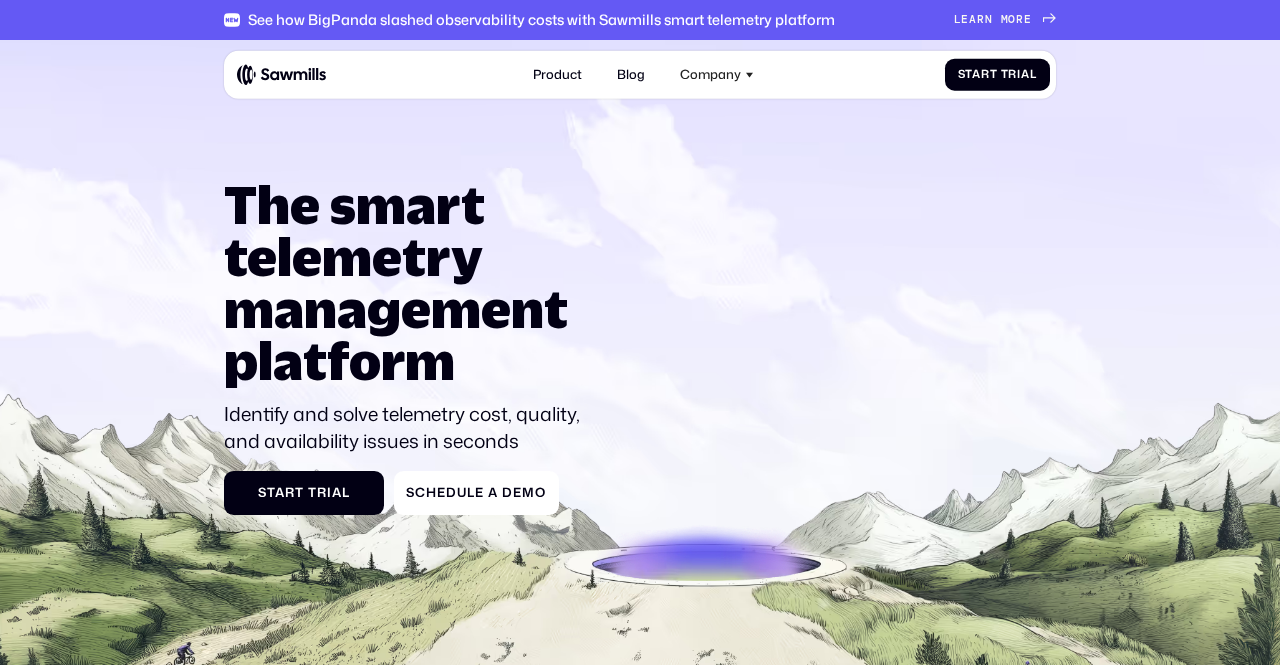 scroll, scrollTop: 0, scrollLeft: 0, axis: both 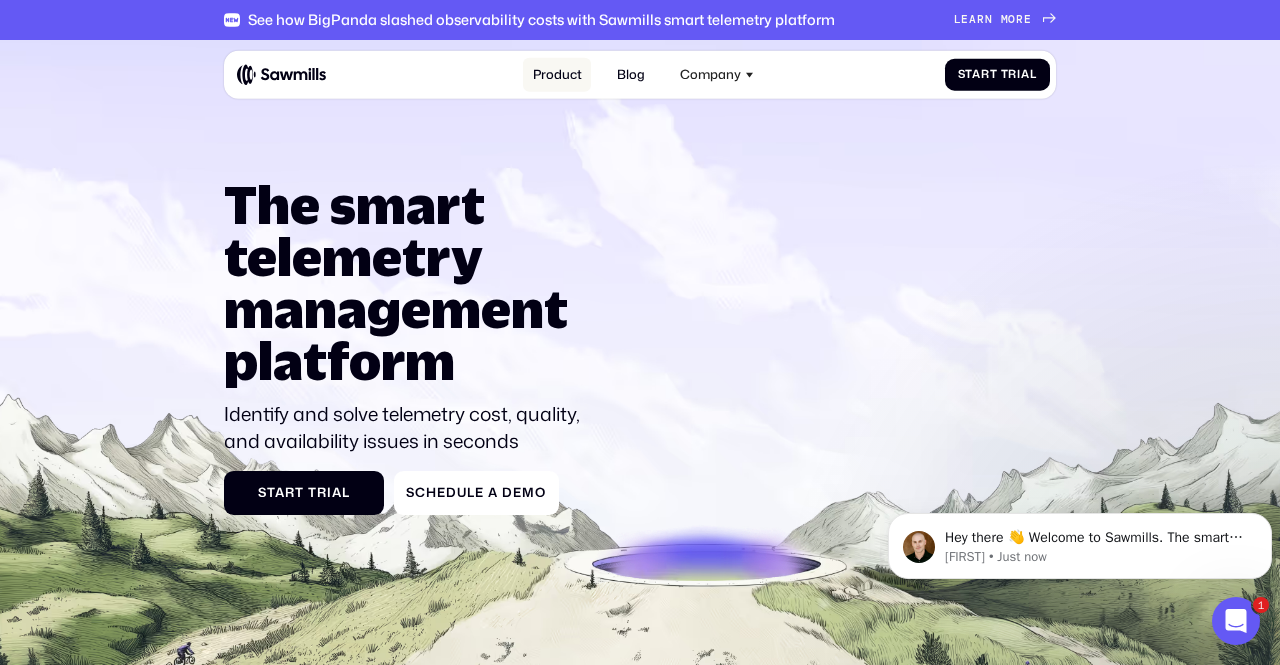 click on "Product" at bounding box center [557, 74] 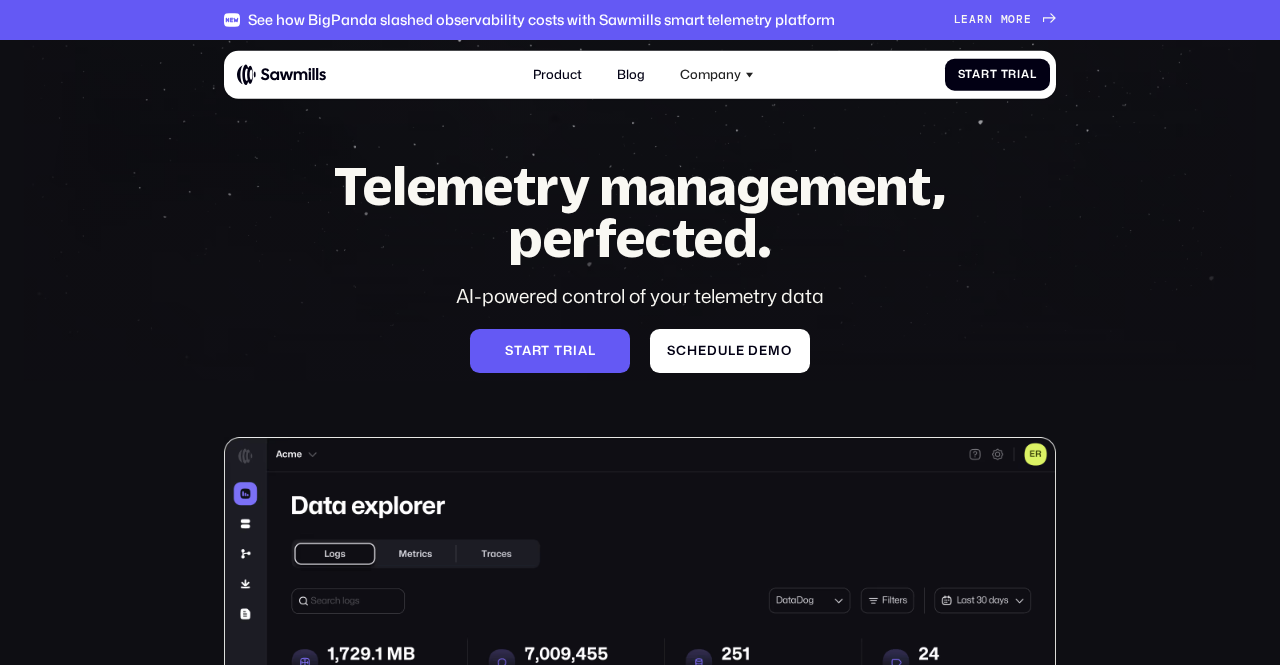 scroll, scrollTop: 0, scrollLeft: 0, axis: both 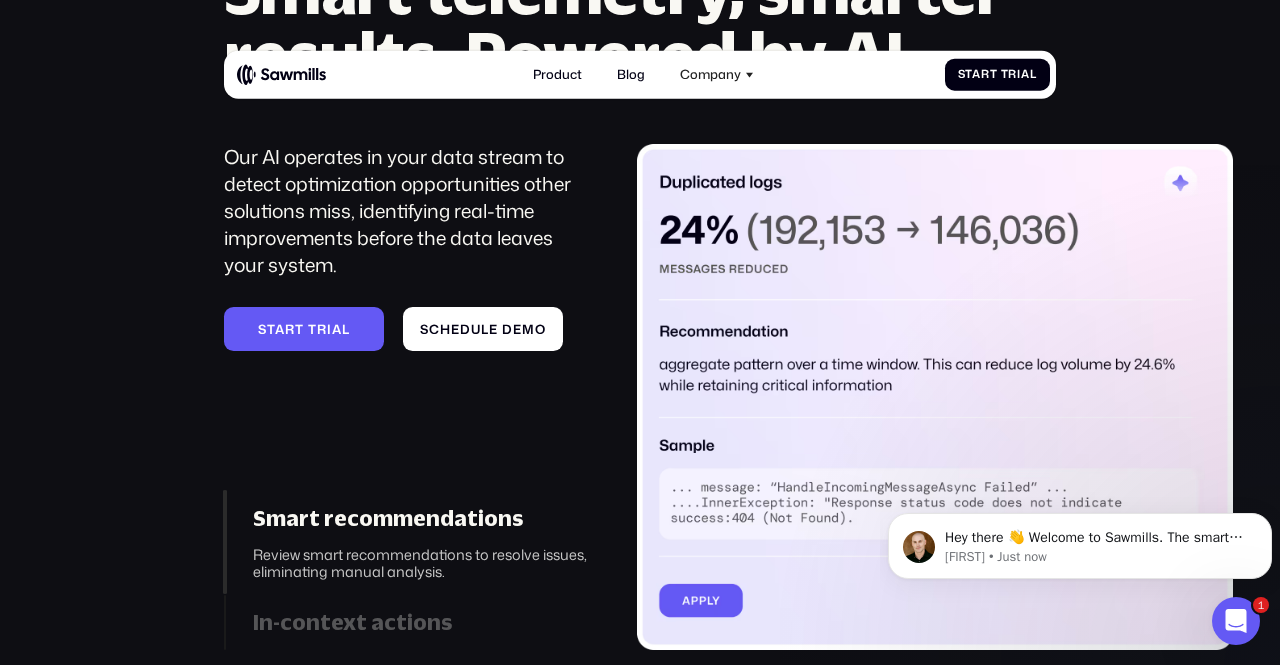 click at bounding box center [935, 397] 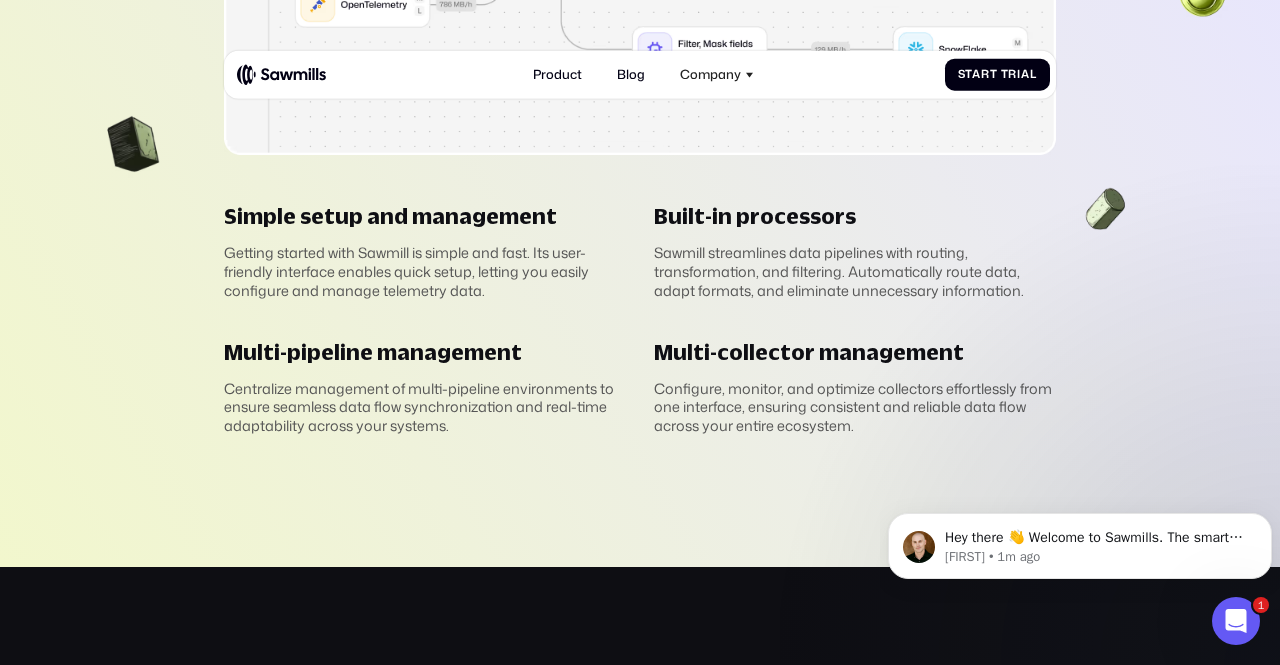 scroll, scrollTop: 4412, scrollLeft: 0, axis: vertical 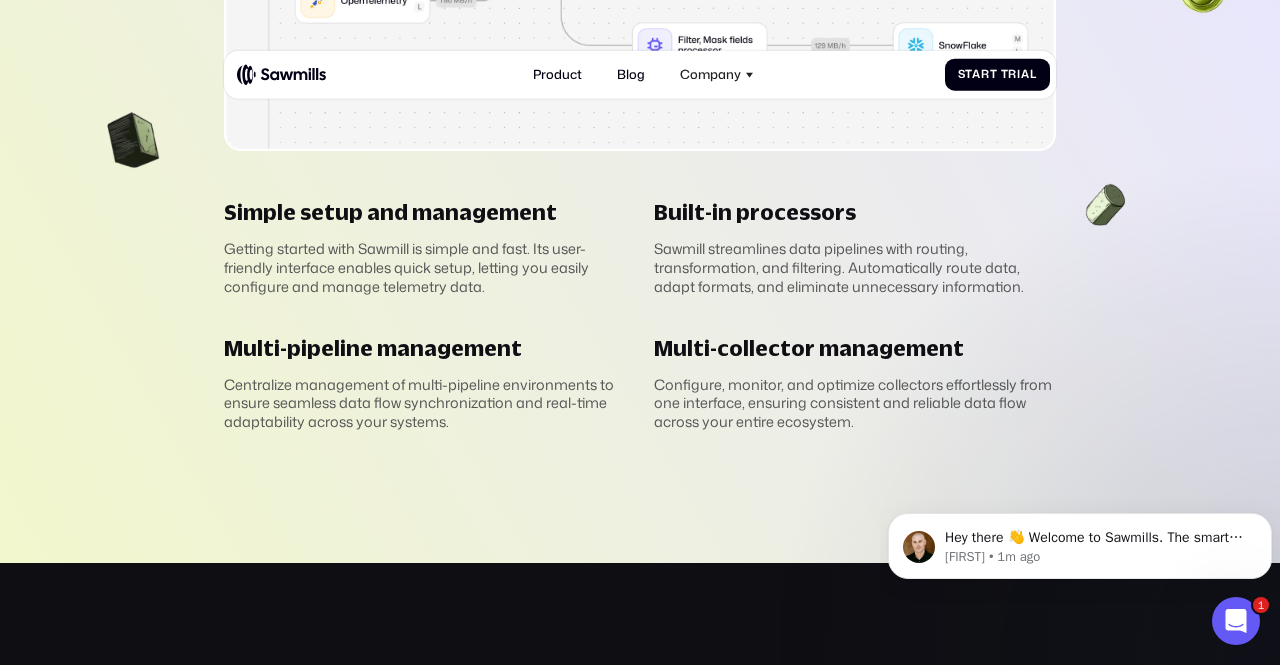 click on "pipeline Telemetry pipeline management Design, configure, and manage telemetry pipelines with a solution powered by the OpenTelemetry Collector, ensuring compatibility with various observability tools and eliminating vendor lock-in. Simple setup and management Getting started with Sawmill is simple and fast. Its user-friendly interface enables quick setup, letting you easily configure and manage telemetry data. Built-in processors Sawmill streamlines data pipelines with routing, transformation, and filtering. Automatically route data, adapt formats, and eliminate unnecessary information. Multi-pipeline management Centralize management of multi-pipeline environments to ensure seamless data flow synchronization and real-time adaptability across your systems. Multi-collector management Configure, monitor, and optimize collectors effortlessly from one interface, ensuring consistent and reliable data flow across your entire ecosystem." at bounding box center (640, -105) 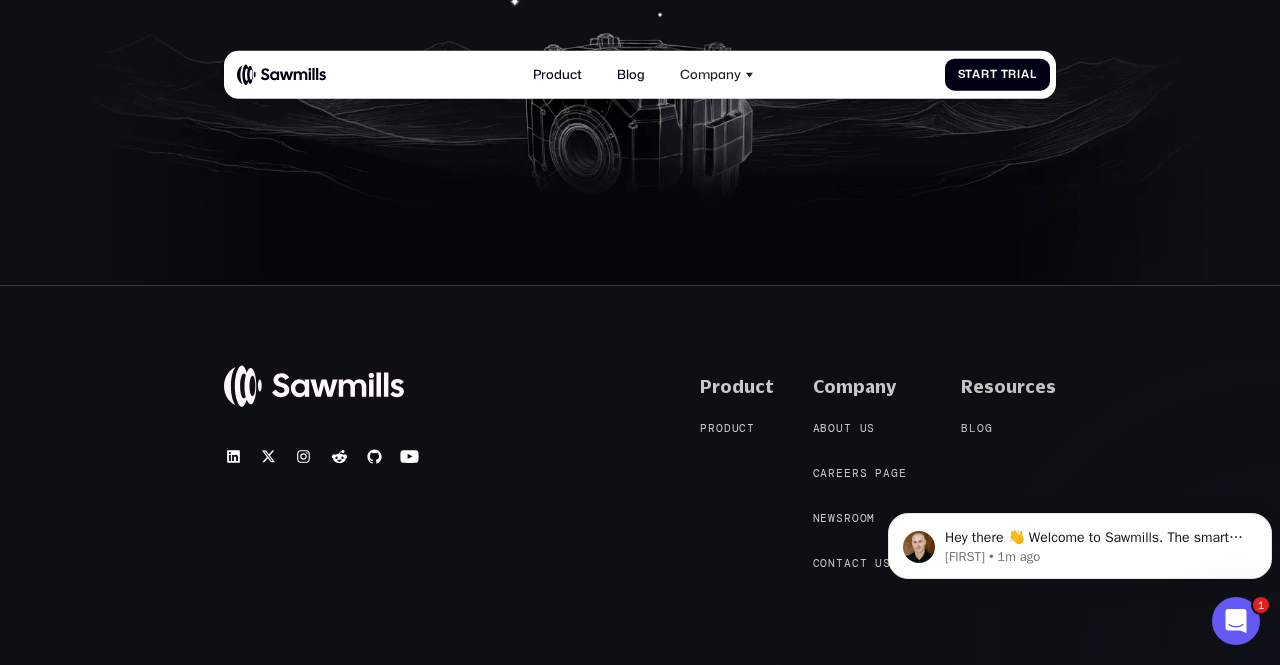 scroll, scrollTop: 6351, scrollLeft: 0, axis: vertical 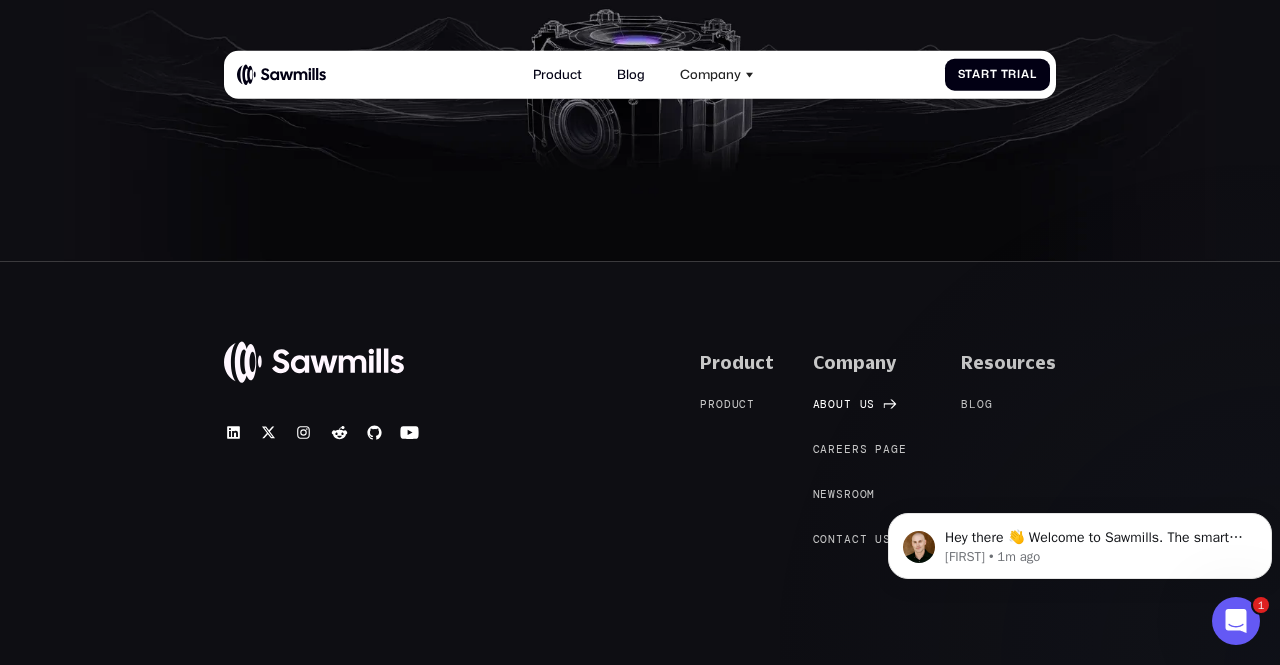 click on "About us" at bounding box center [844, 404] 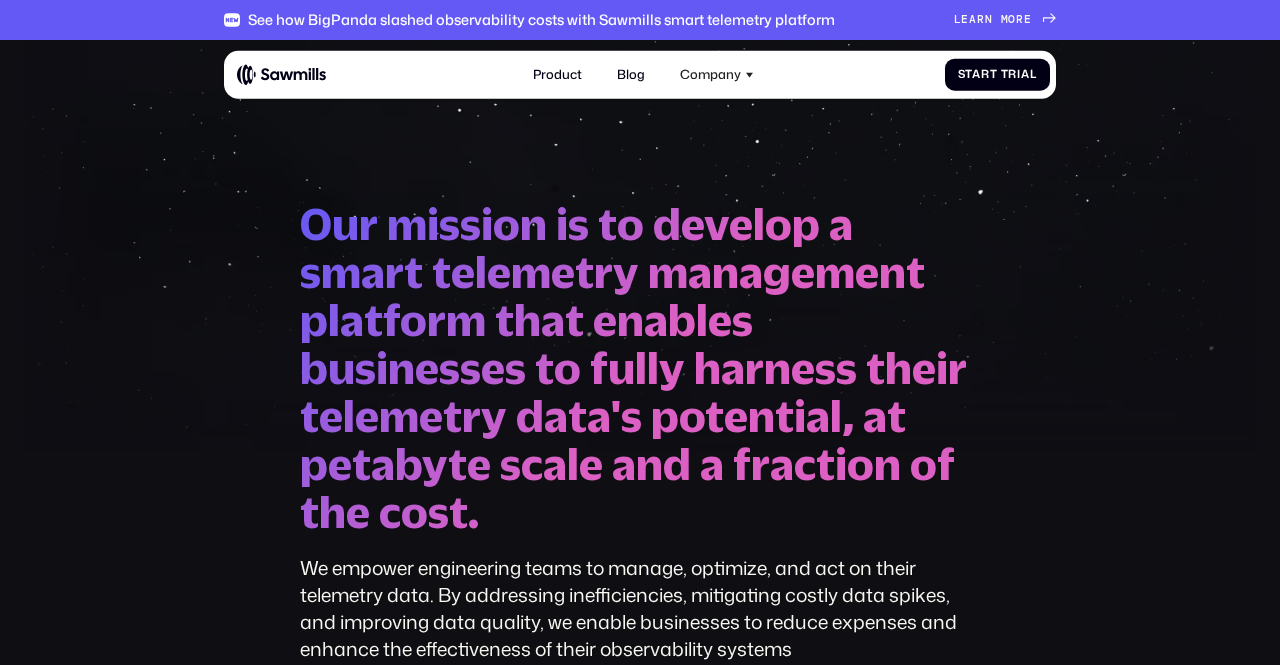 scroll, scrollTop: 0, scrollLeft: 0, axis: both 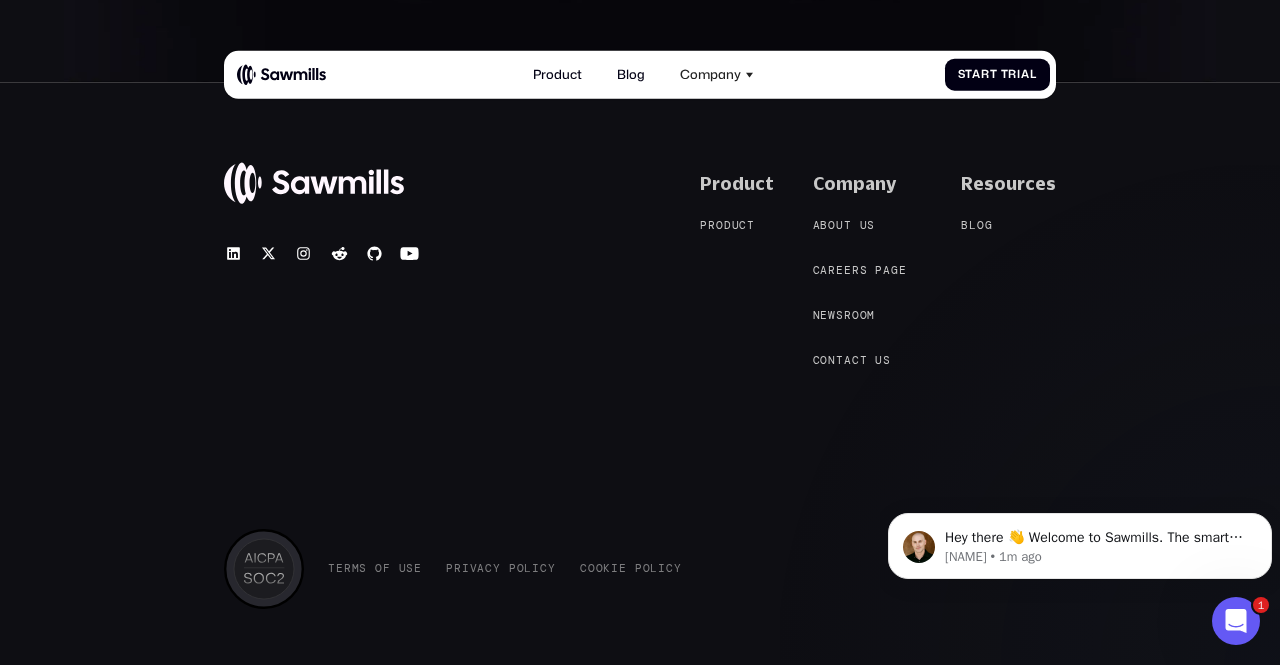 click at bounding box center (314, 183) 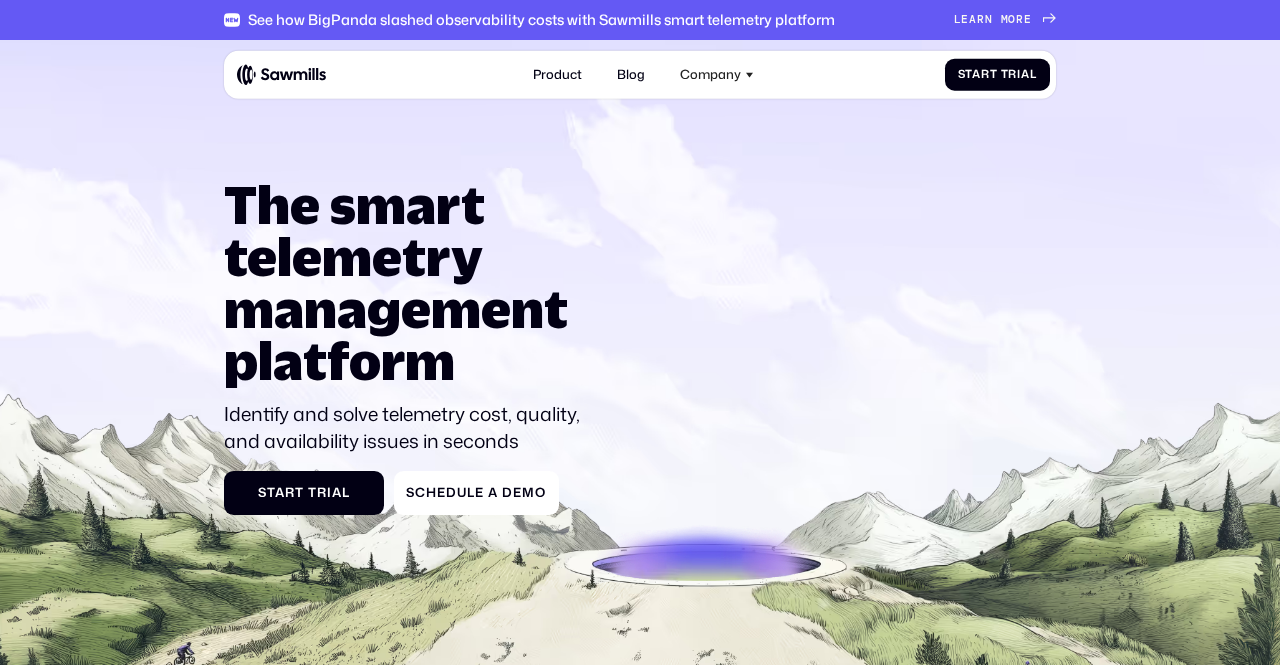 scroll, scrollTop: 0, scrollLeft: 0, axis: both 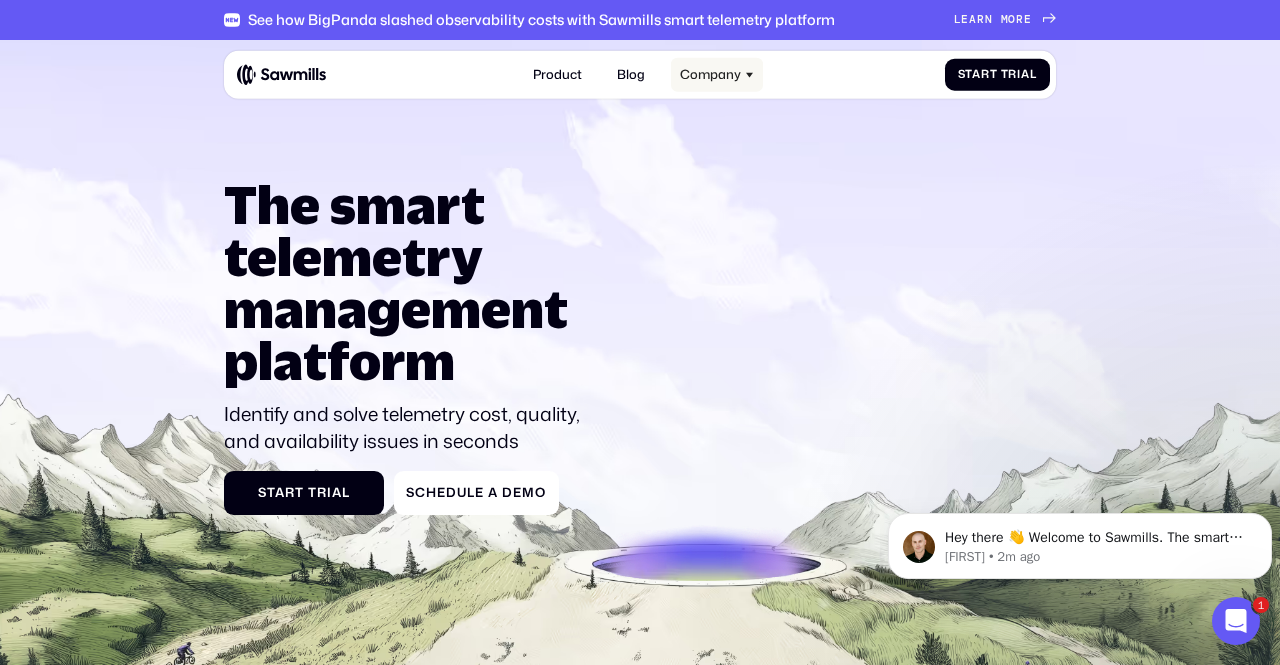 click on "Company" at bounding box center (717, 74) 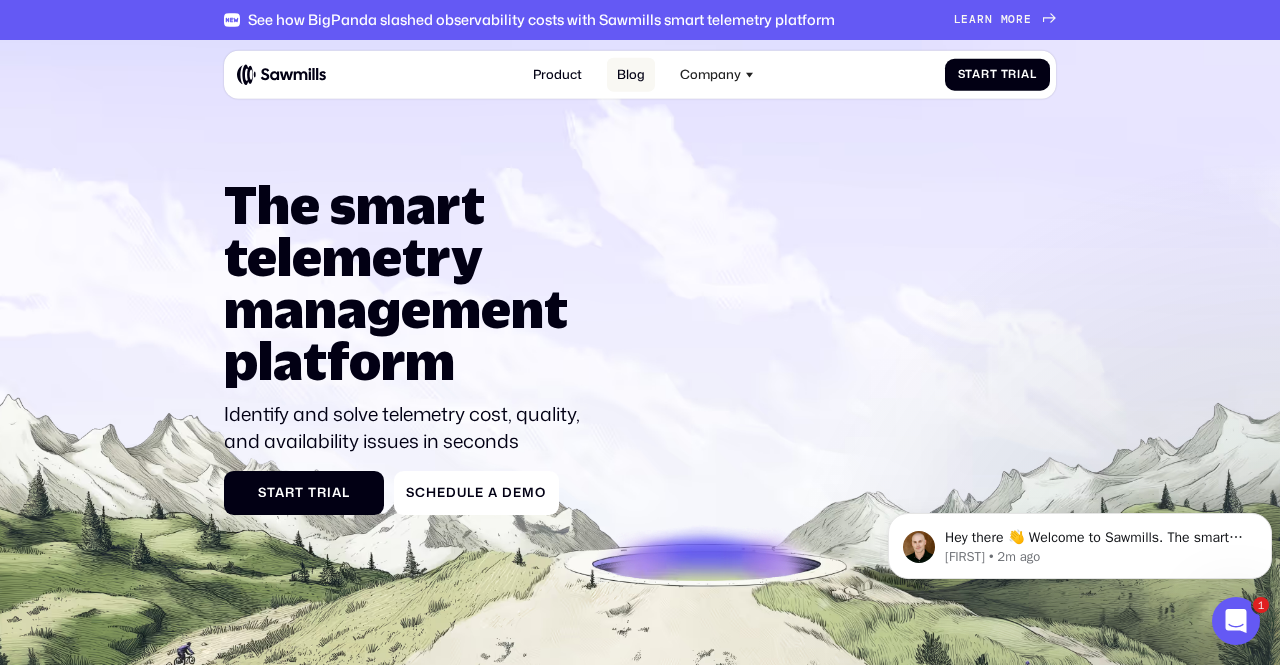 click on "Blog" at bounding box center (630, 74) 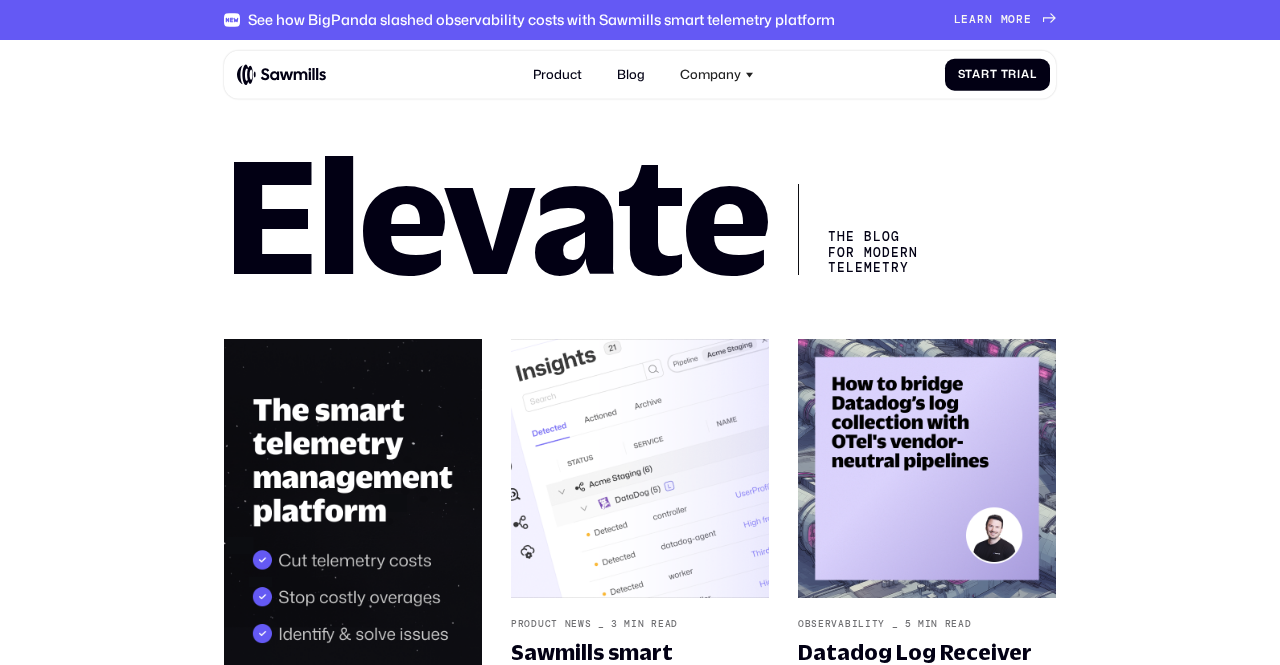 scroll, scrollTop: 0, scrollLeft: 0, axis: both 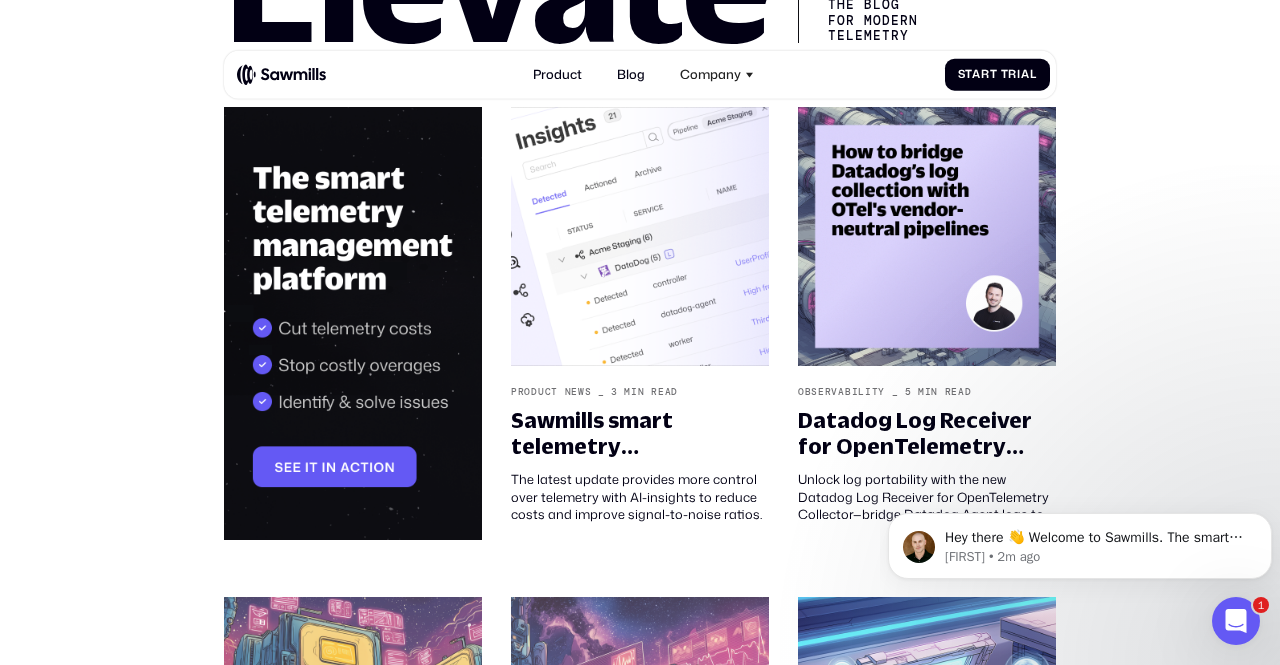 click on "Elevate The Blog for Modern telemetry _ min read sawmills cta Product News _ 3 min read Sawmills smart telemetry management just got smarter The latest update provides more control over telemetry with AI-insights to reduce costs and improve signal-to-noise ratios. Observability _ 5 min read  Datadog Log Receiver for OpenTelemetry Collector Unlock log portability with the new Datadog Log Receiver for OpenTelemetry Collector—bridge Datadog Agent logs to any backend, vendor-neutral, and flexible. Observability _ 10 min read Best Practices for Using OpenTelemetry and AWS Master security, performance, and cost control with AWS and OpenTelemetry. Learn best practices for scaling observability in production environments. Observability _ 10 min read Best Practices for Monitoring with AWS and OpenTelemetry Learn how to implement effective monitoring using AWS services and OpenTelemetry. Discover proven best practices for observability, performance insights, and trace collection in modern cloud-native environments. _" at bounding box center [640, 694] 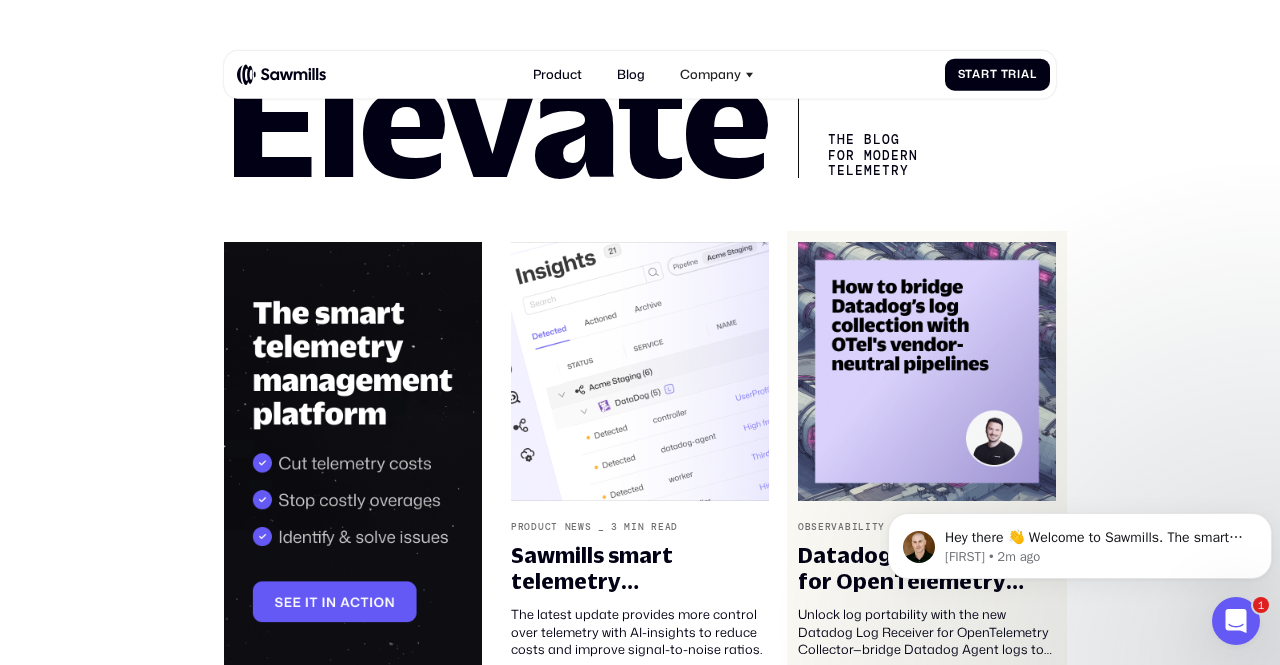 scroll, scrollTop: 0, scrollLeft: 0, axis: both 